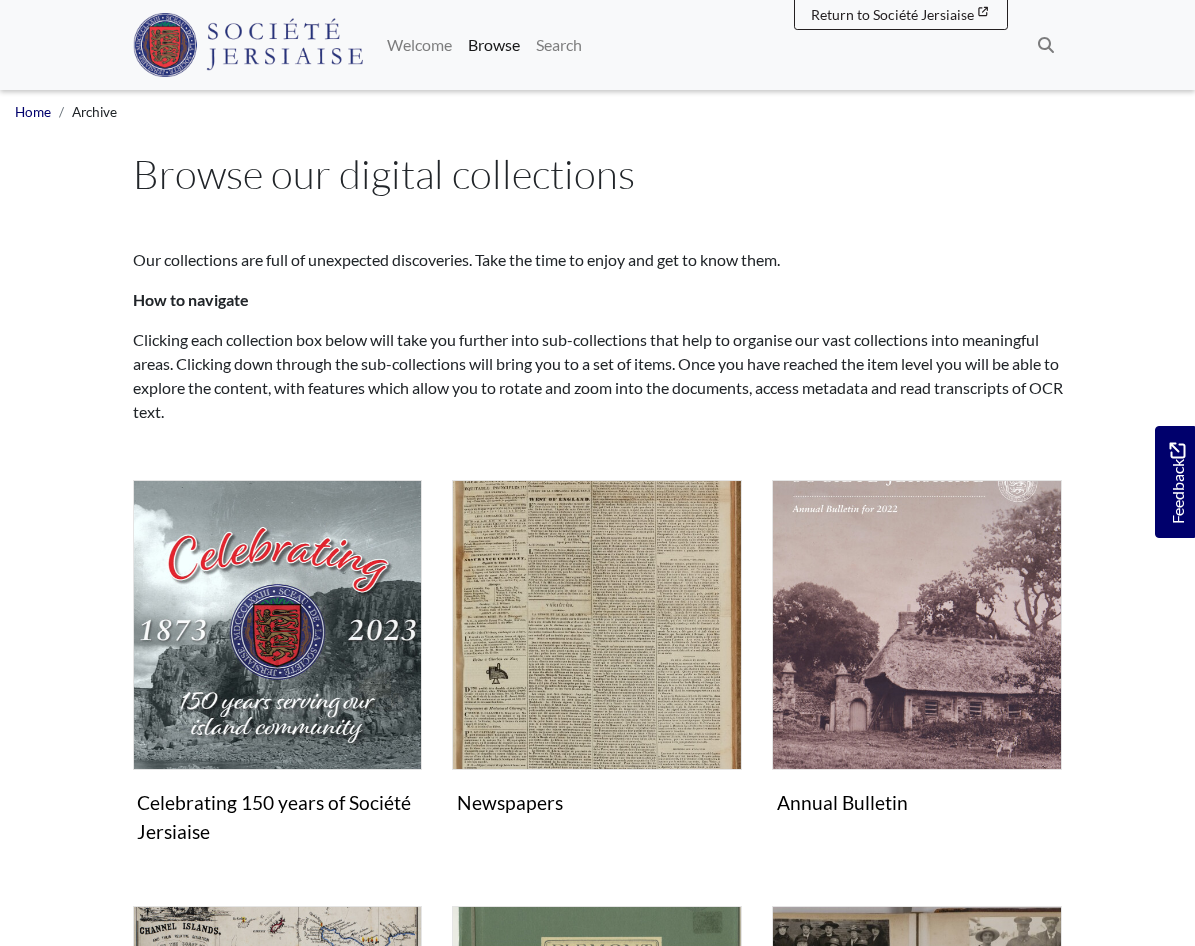 scroll, scrollTop: 0, scrollLeft: 0, axis: both 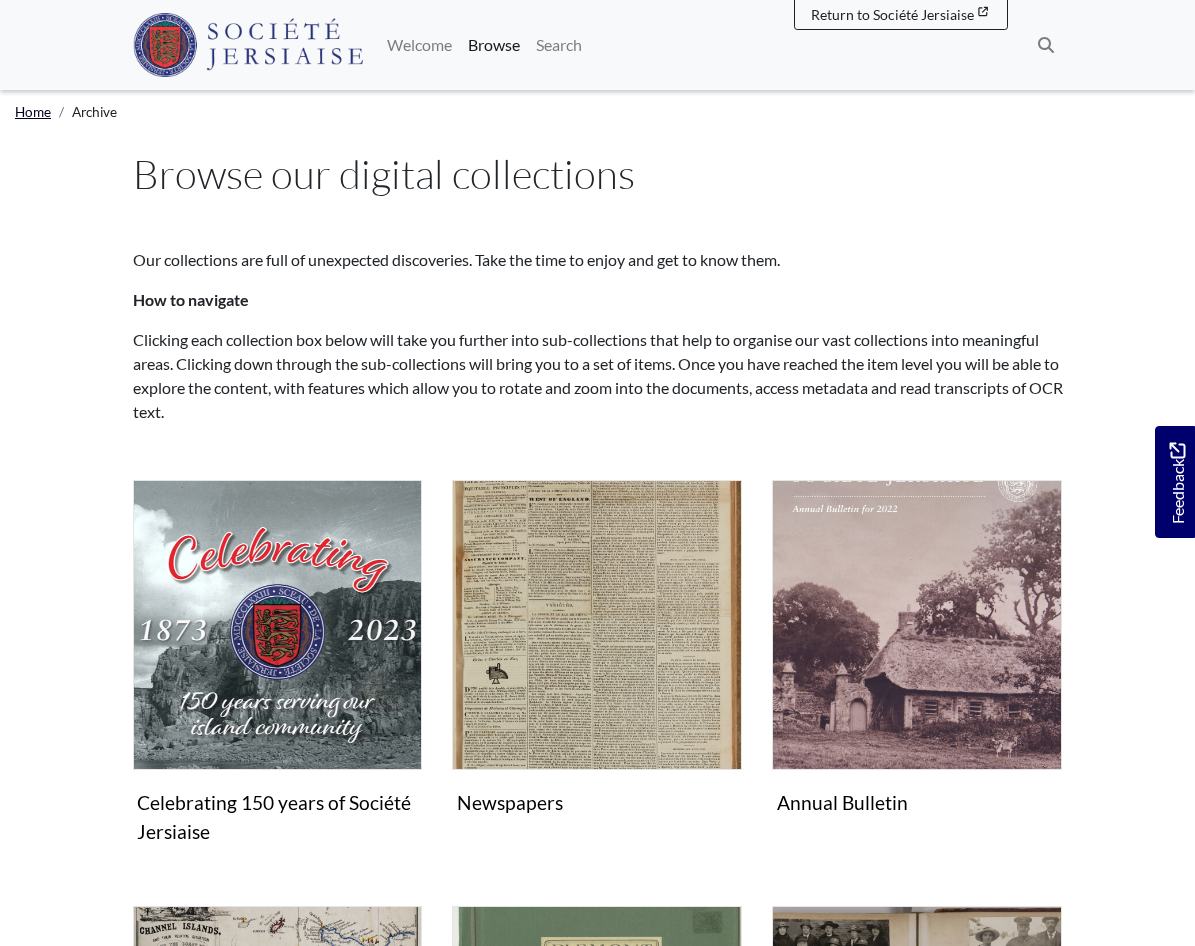 click on "Home" at bounding box center (33, 112) 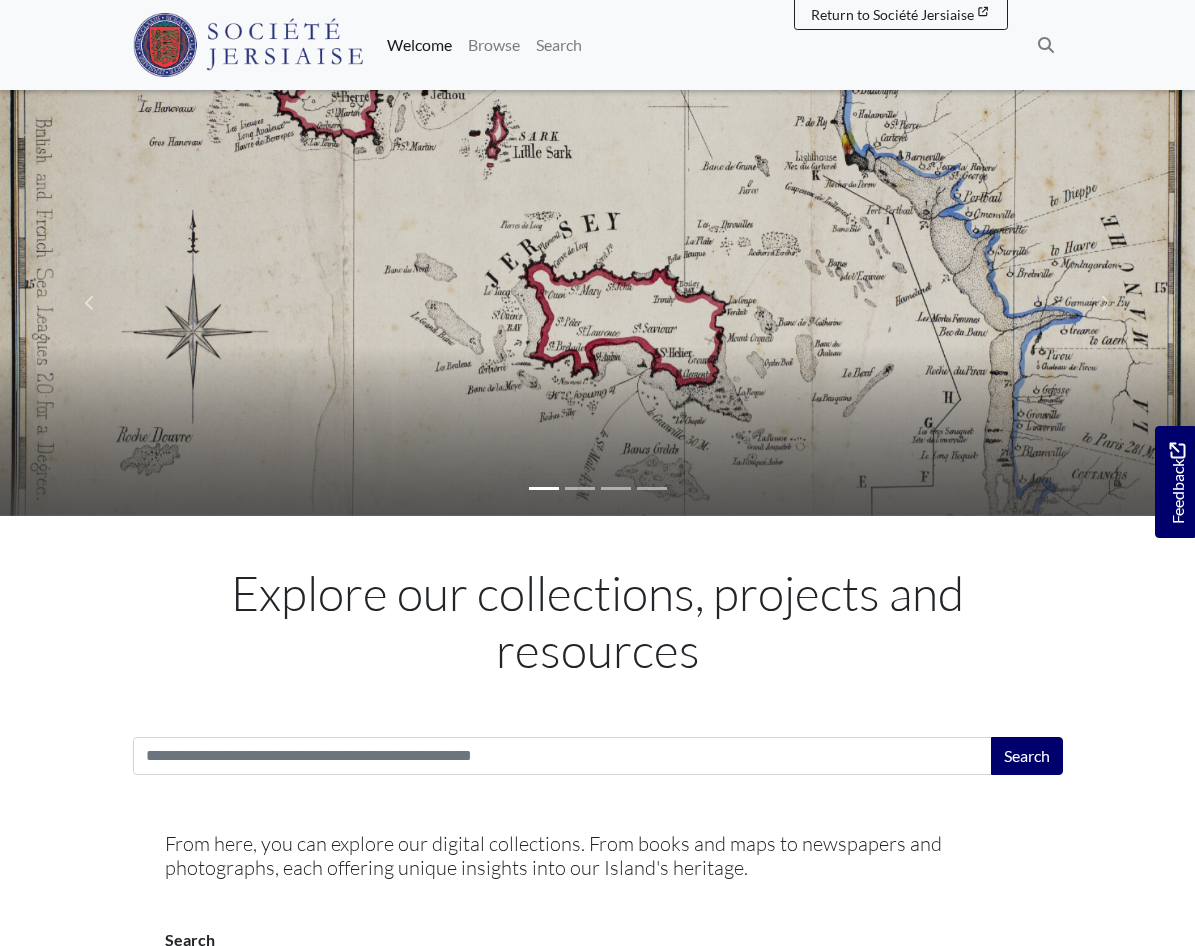 scroll, scrollTop: 0, scrollLeft: 0, axis: both 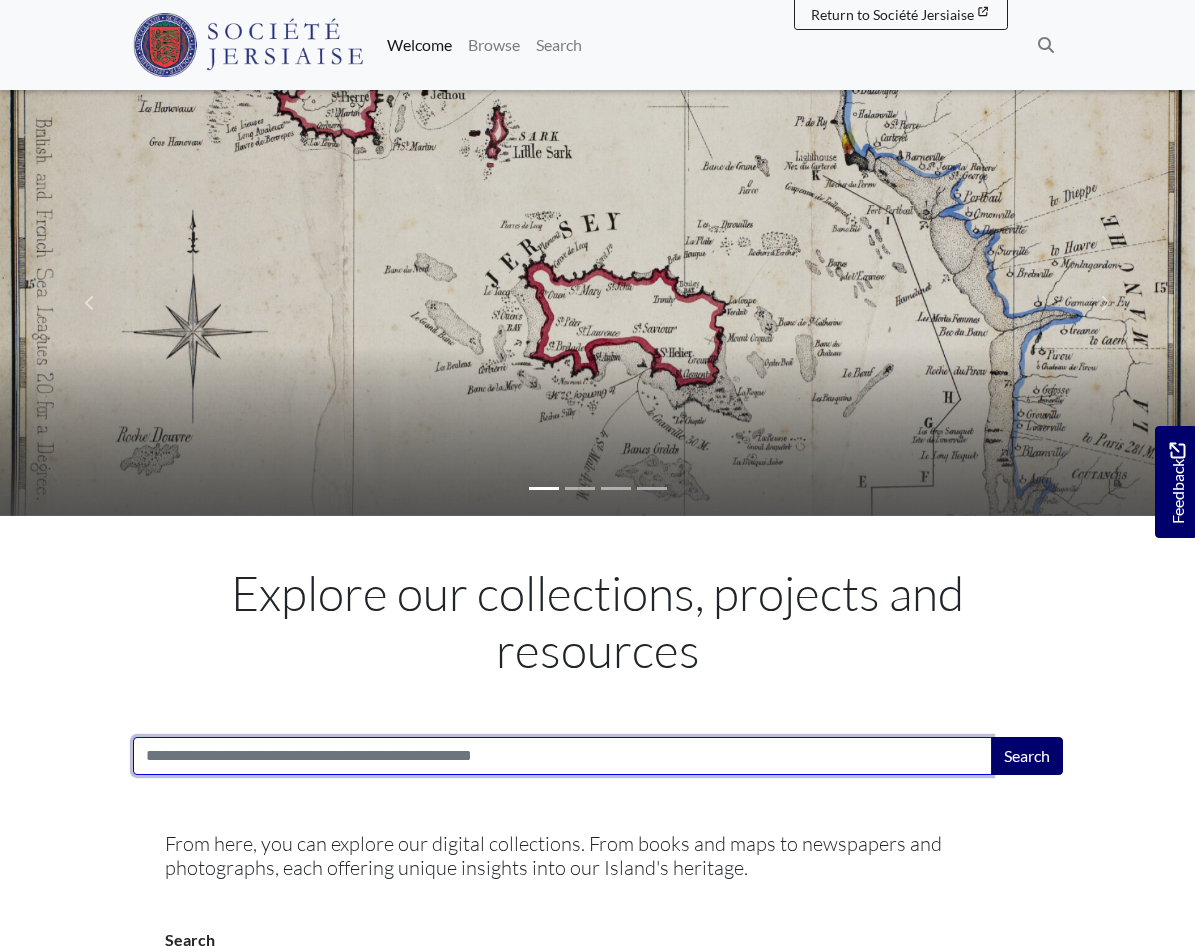 click on "Search:" at bounding box center (562, 756) 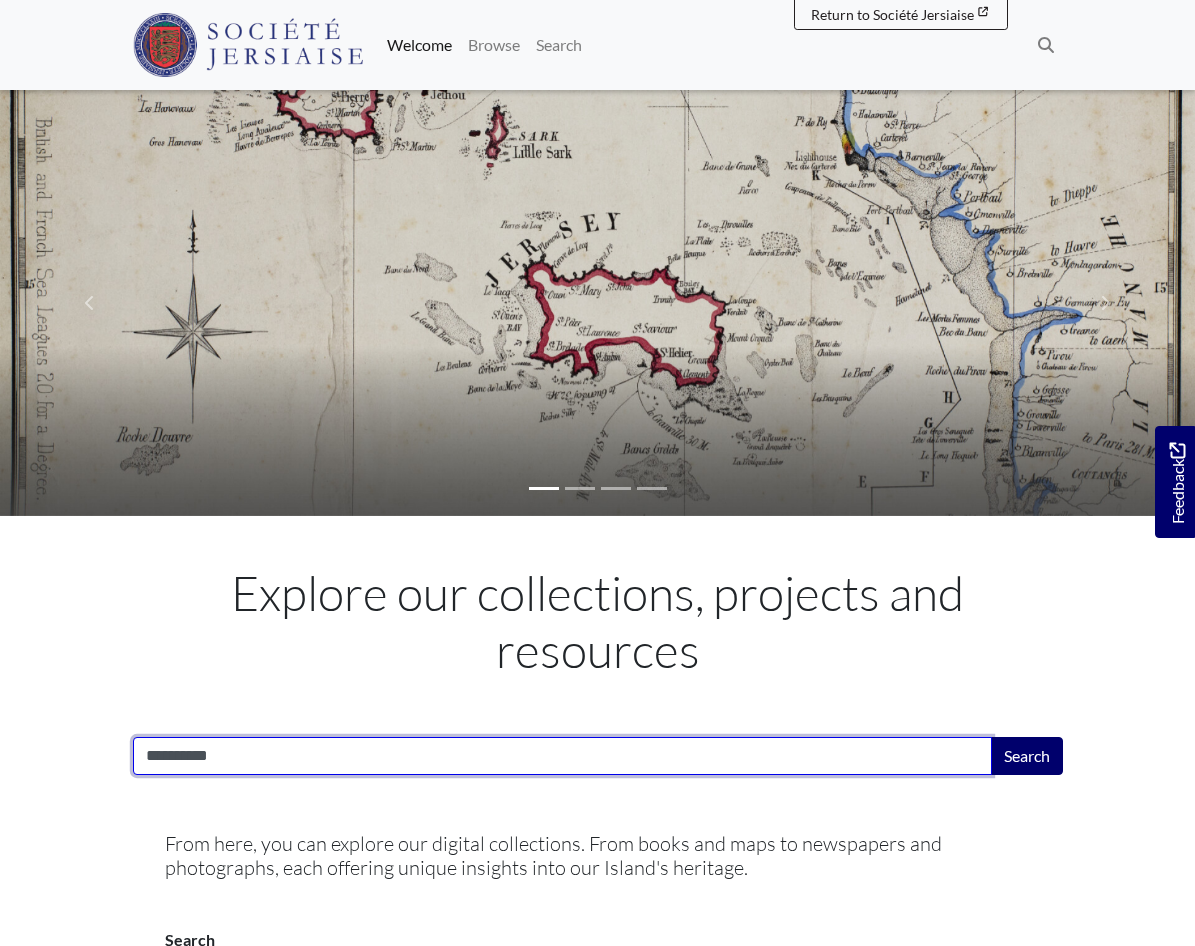 type on "**********" 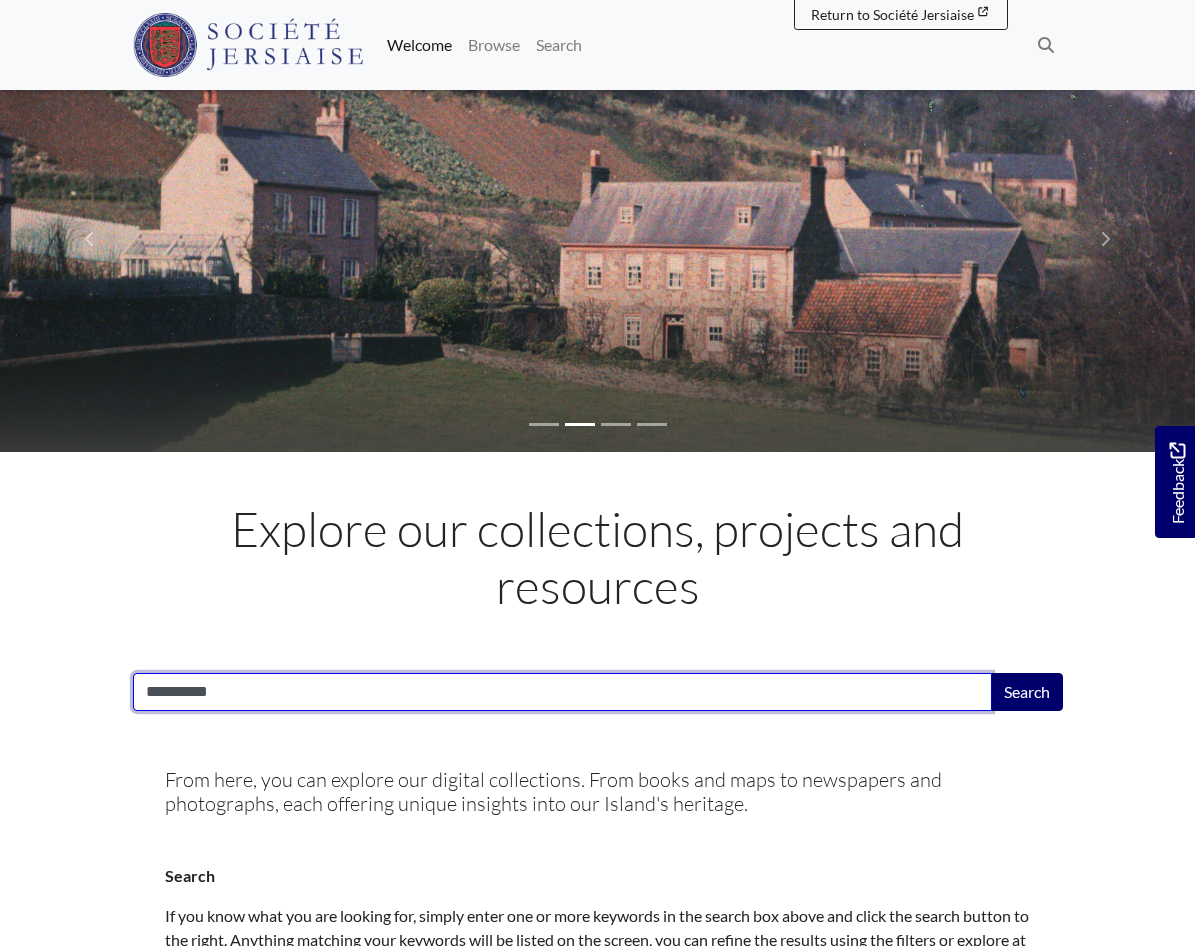 scroll, scrollTop: 147, scrollLeft: 0, axis: vertical 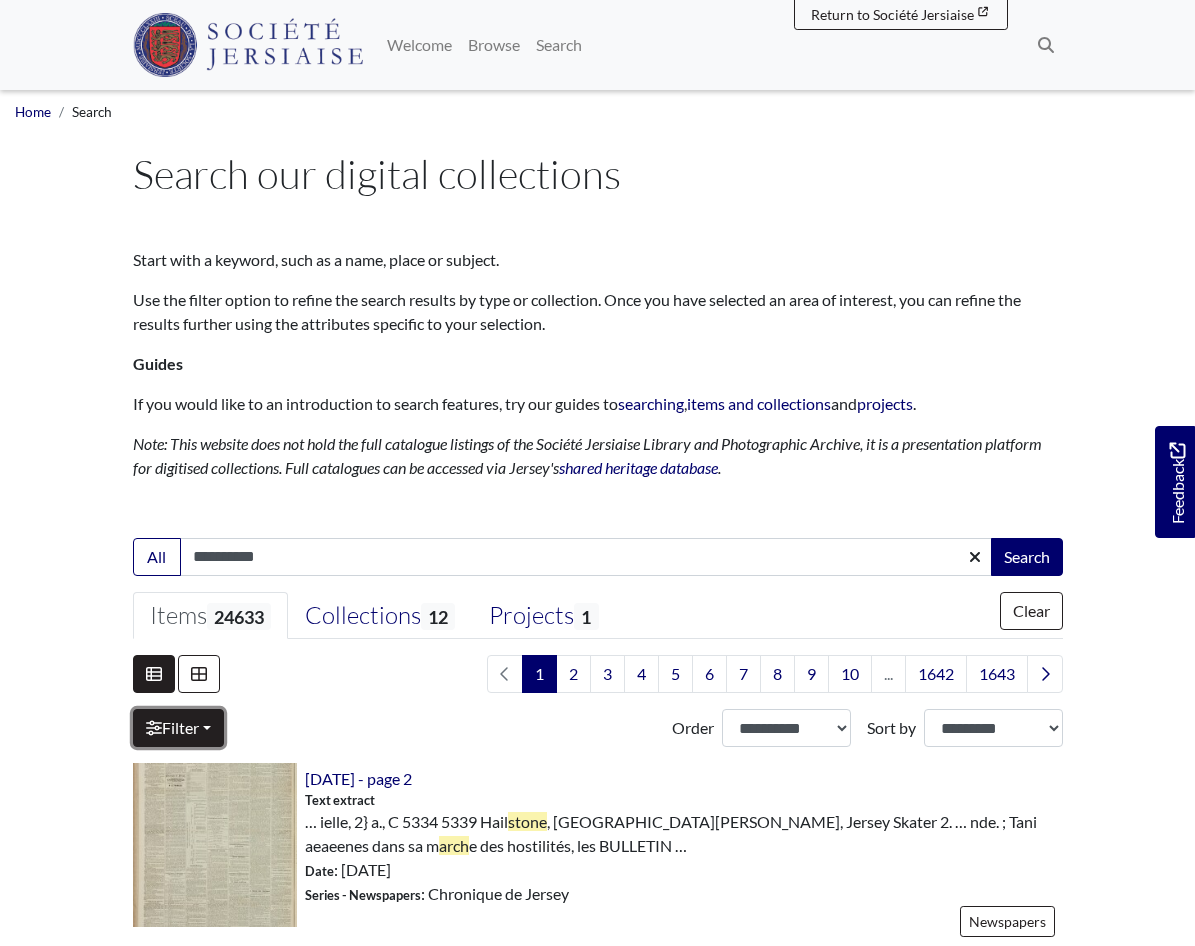 click on "Filter" at bounding box center (178, 728) 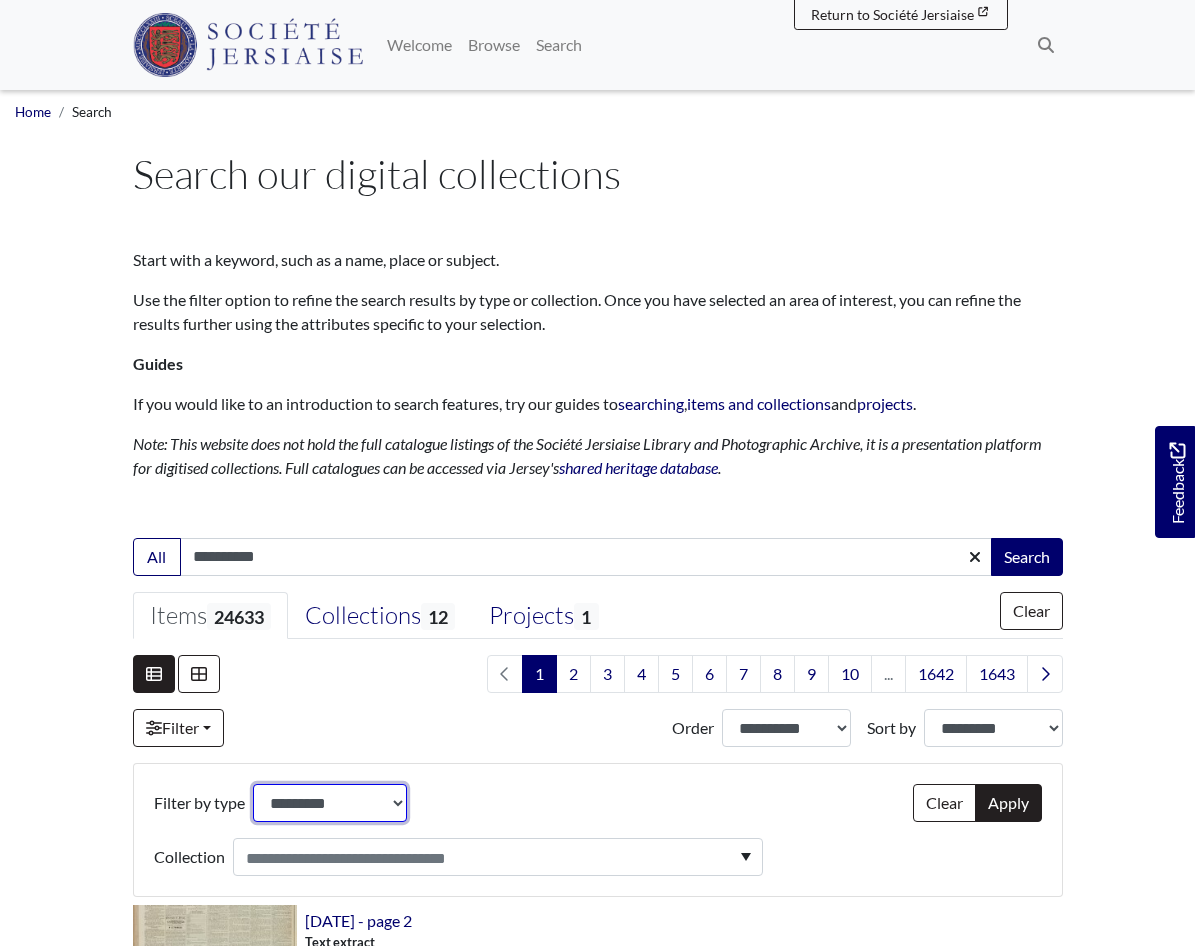 click on "**********" at bounding box center (330, 803) 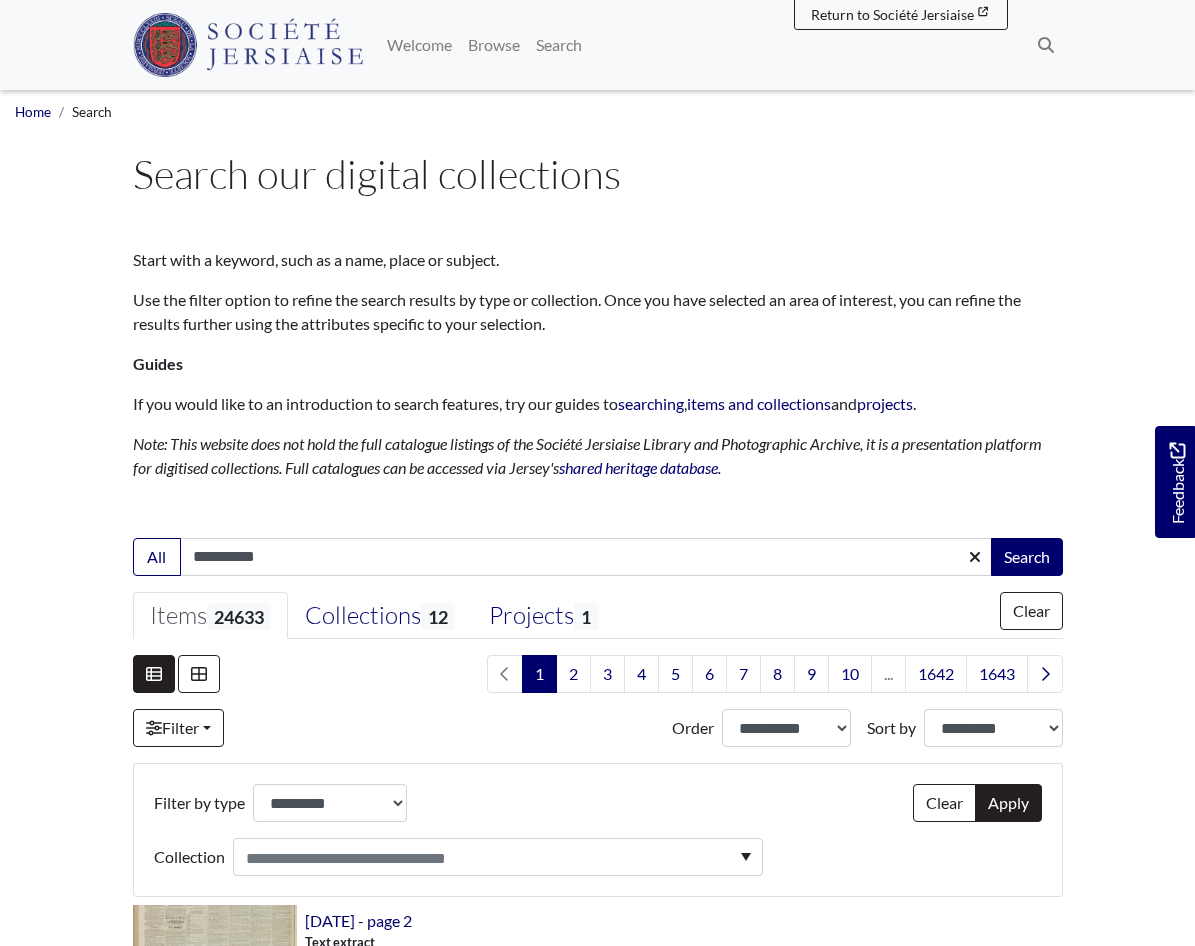 click on "**********" at bounding box center (598, 728) 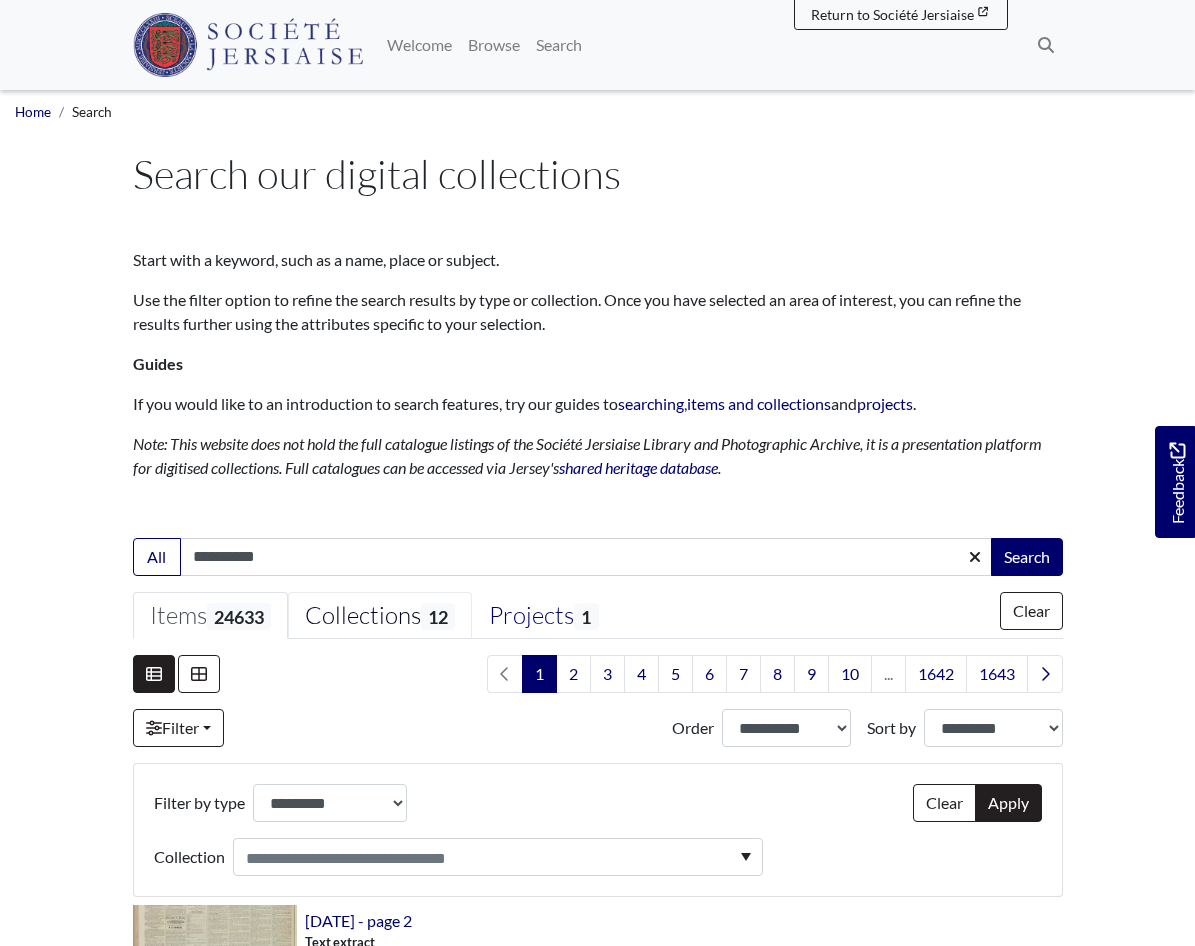 click on "Collections
12" at bounding box center [380, 616] 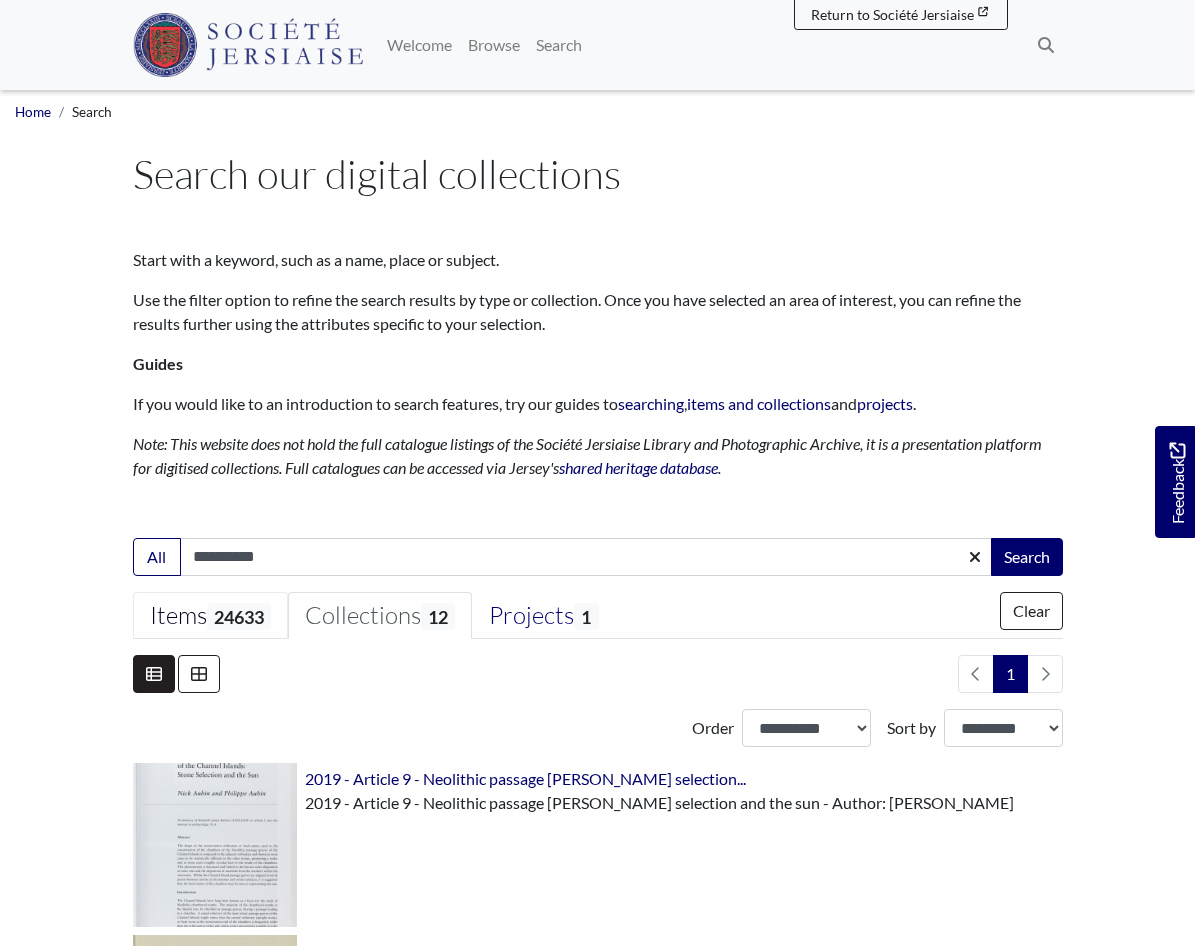 click on "24633" at bounding box center (239, 616) 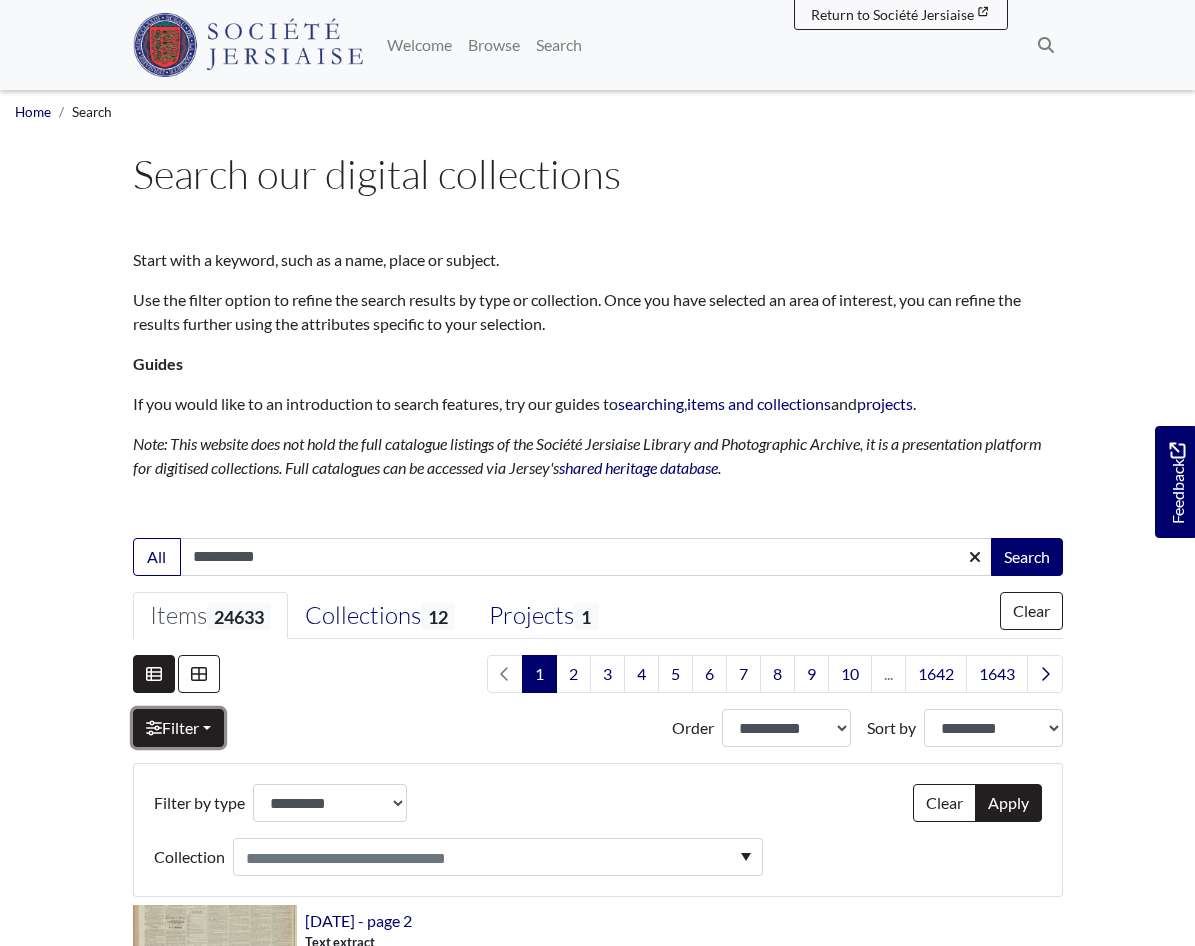 click on "Filter" at bounding box center [178, 728] 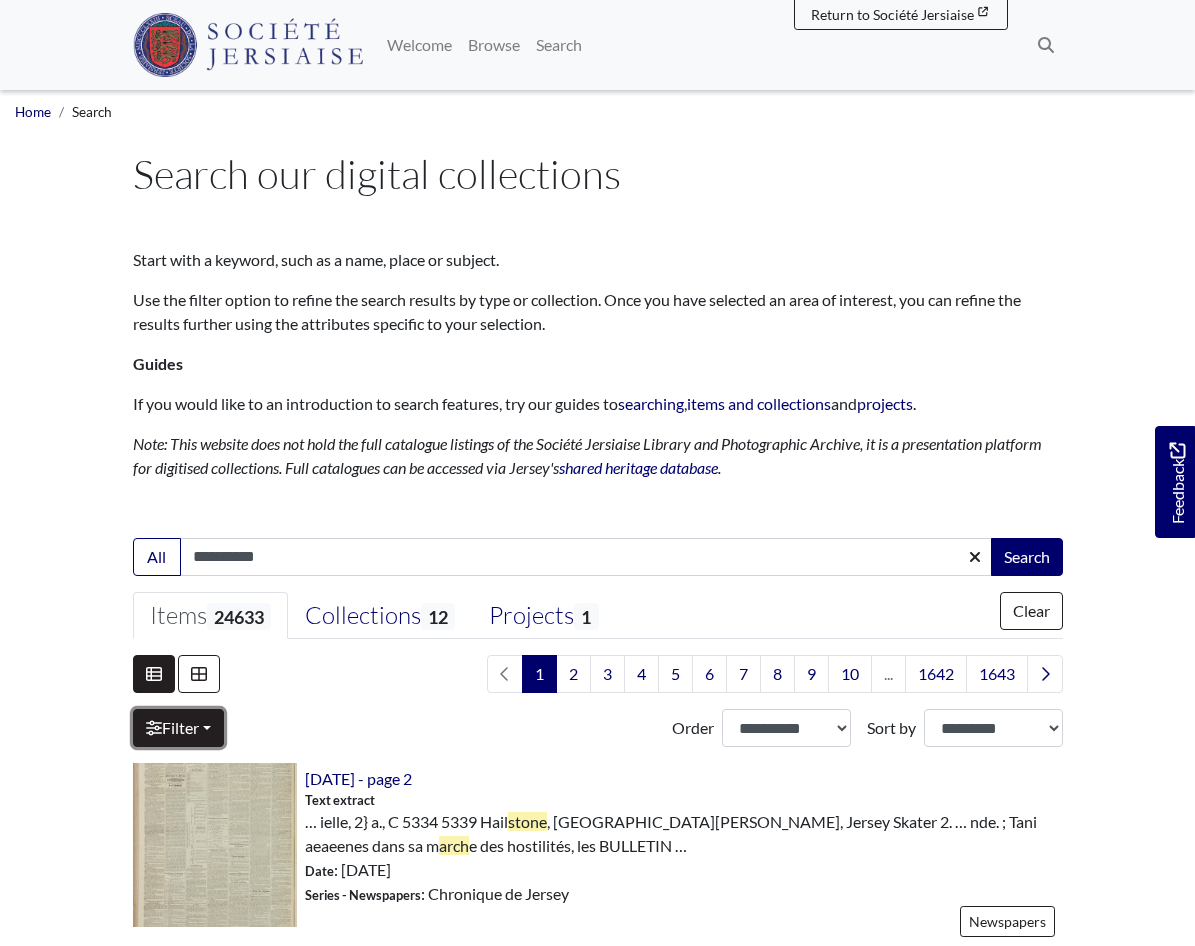 click on "Filter" at bounding box center [178, 728] 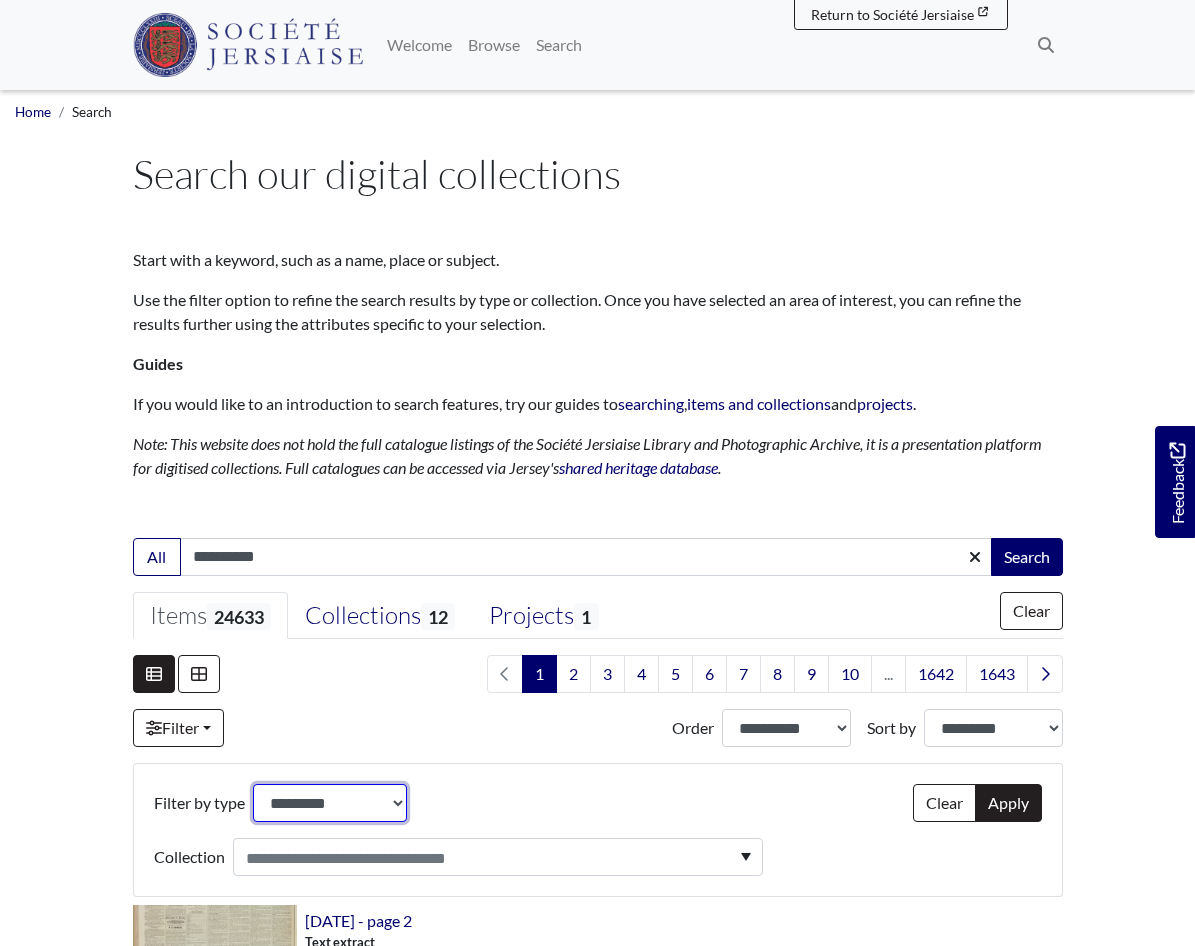 click on "**********" at bounding box center [330, 803] 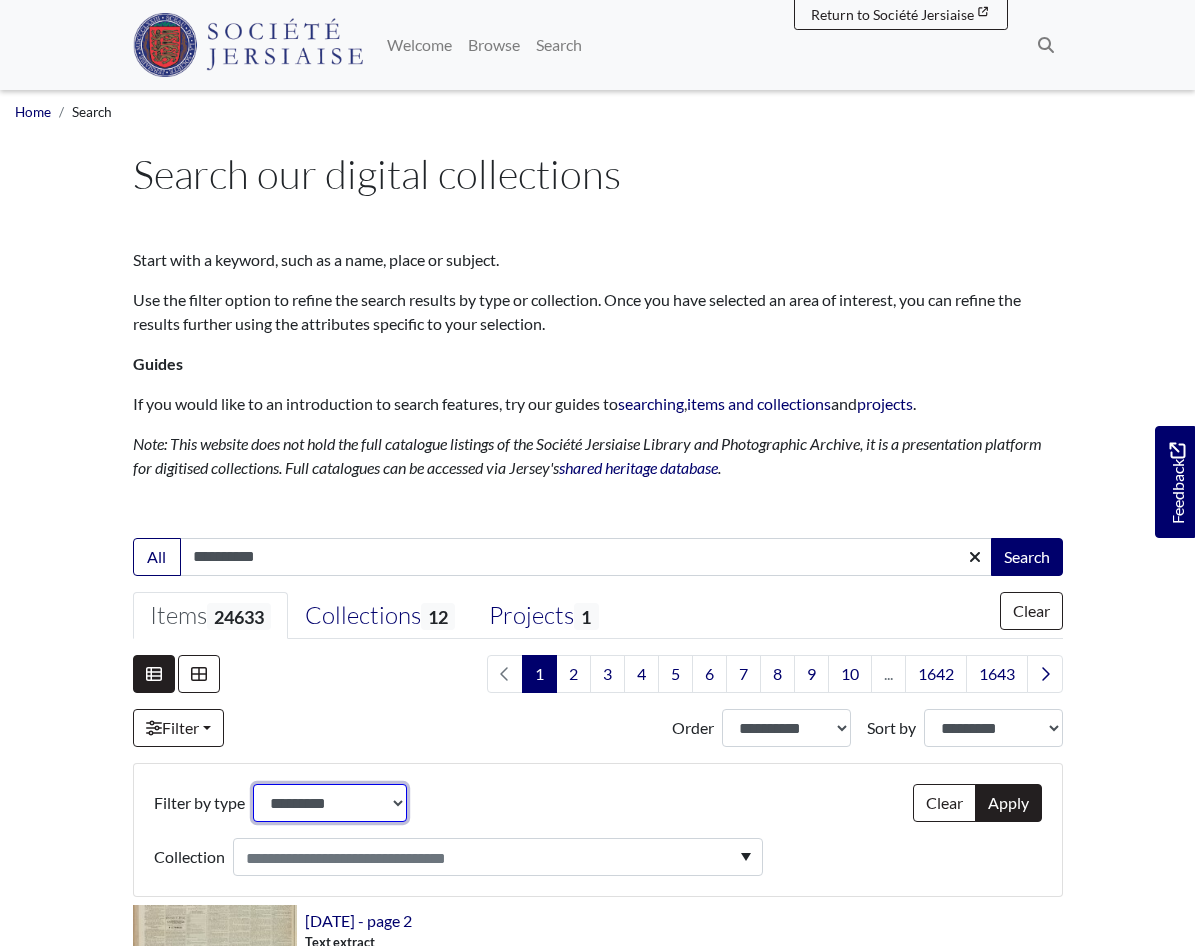select on "***" 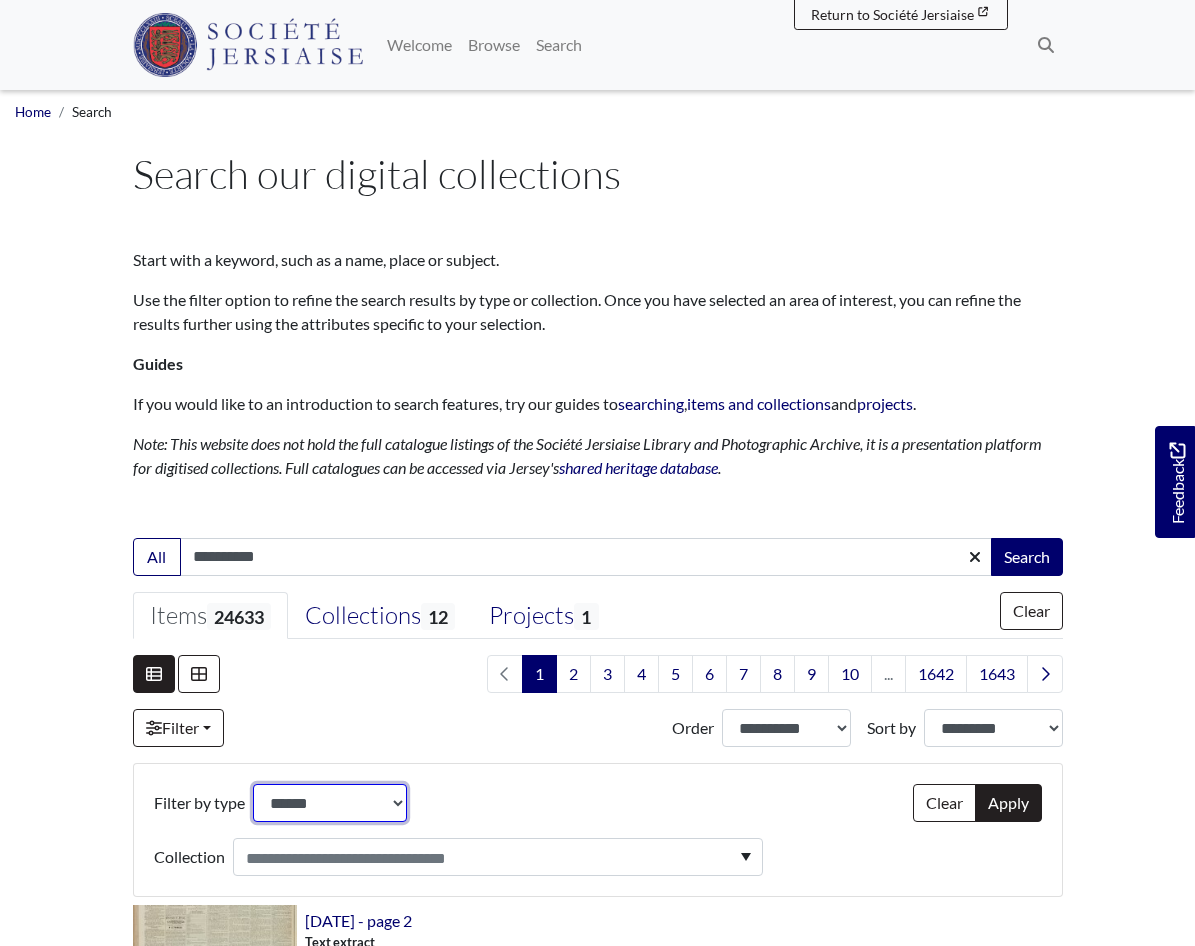 click on "**********" at bounding box center [330, 803] 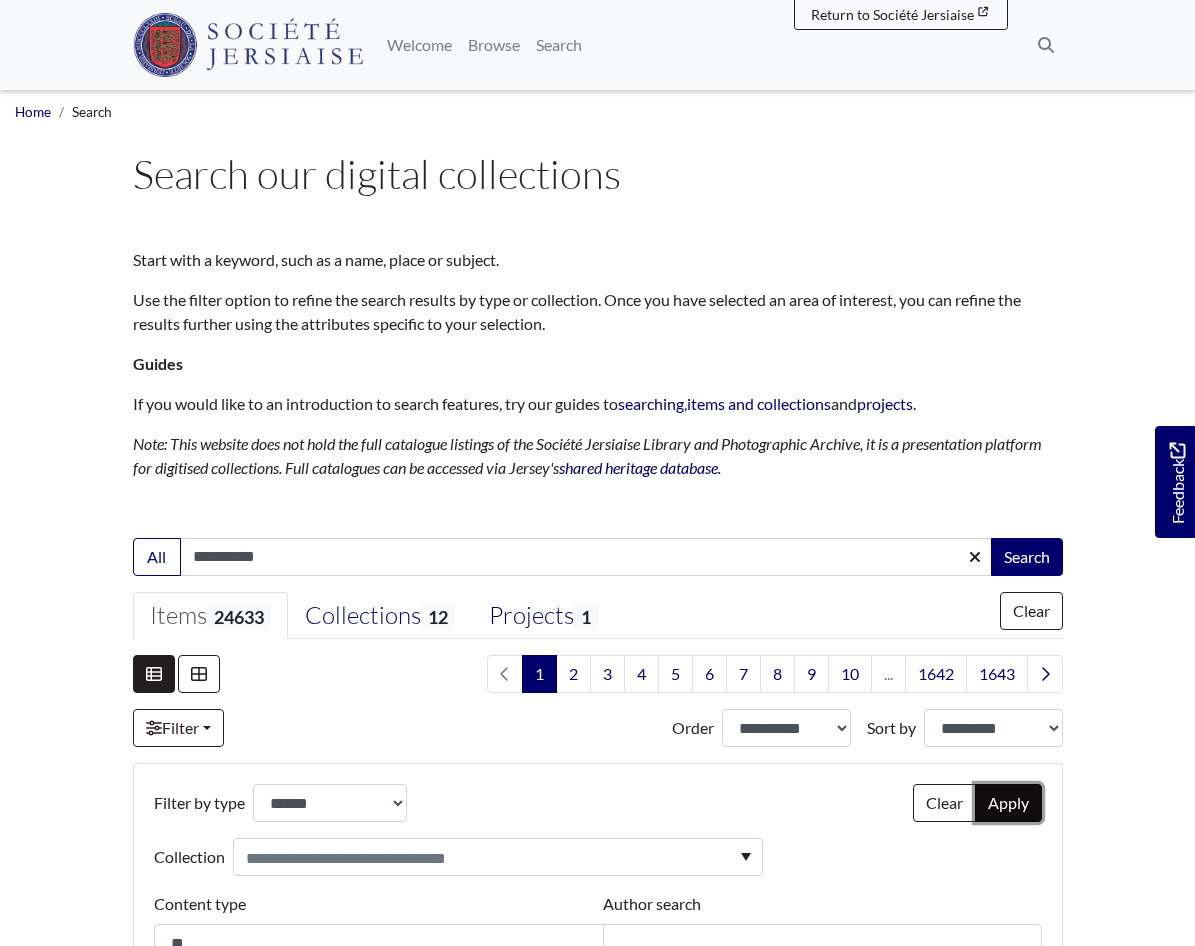 click on "Apply" at bounding box center (1008, 803) 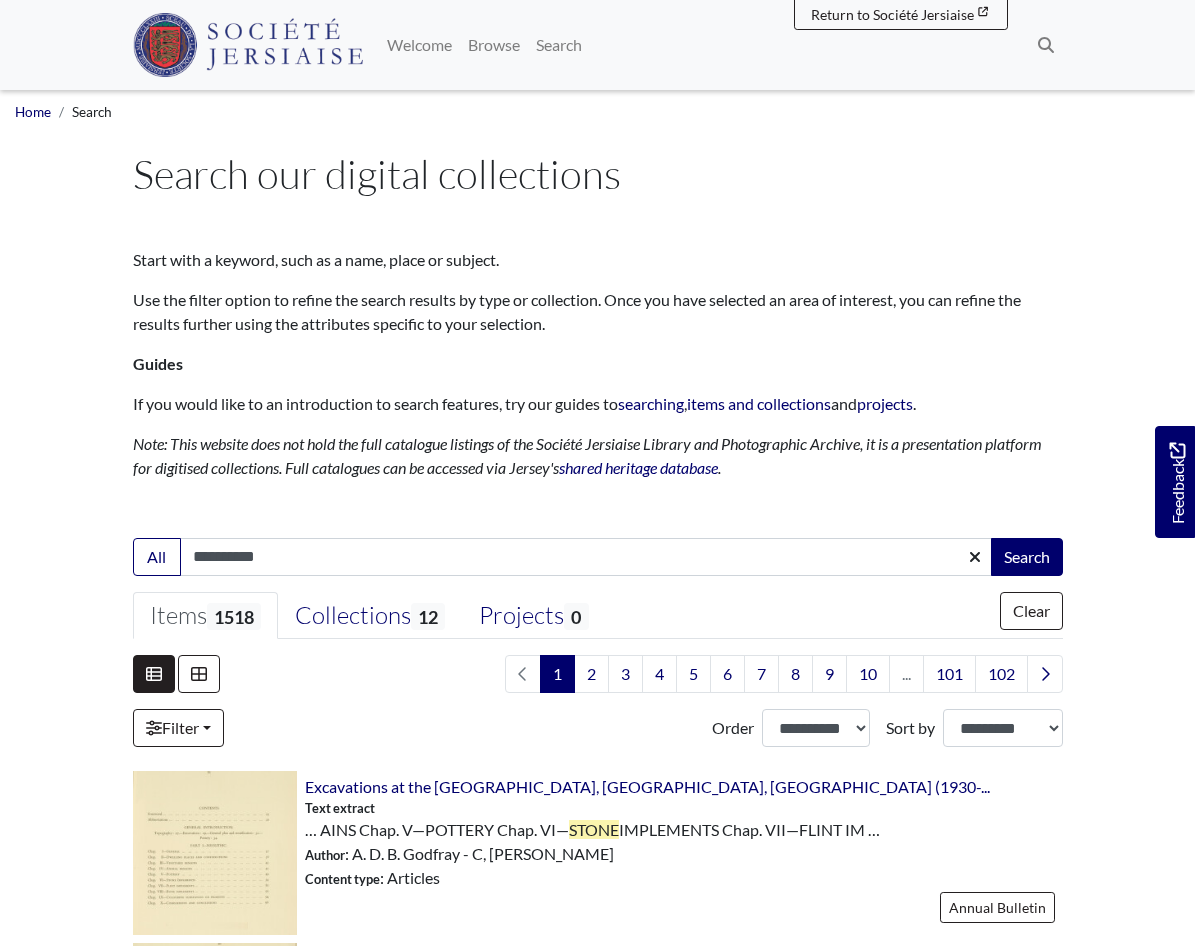 select on "***" 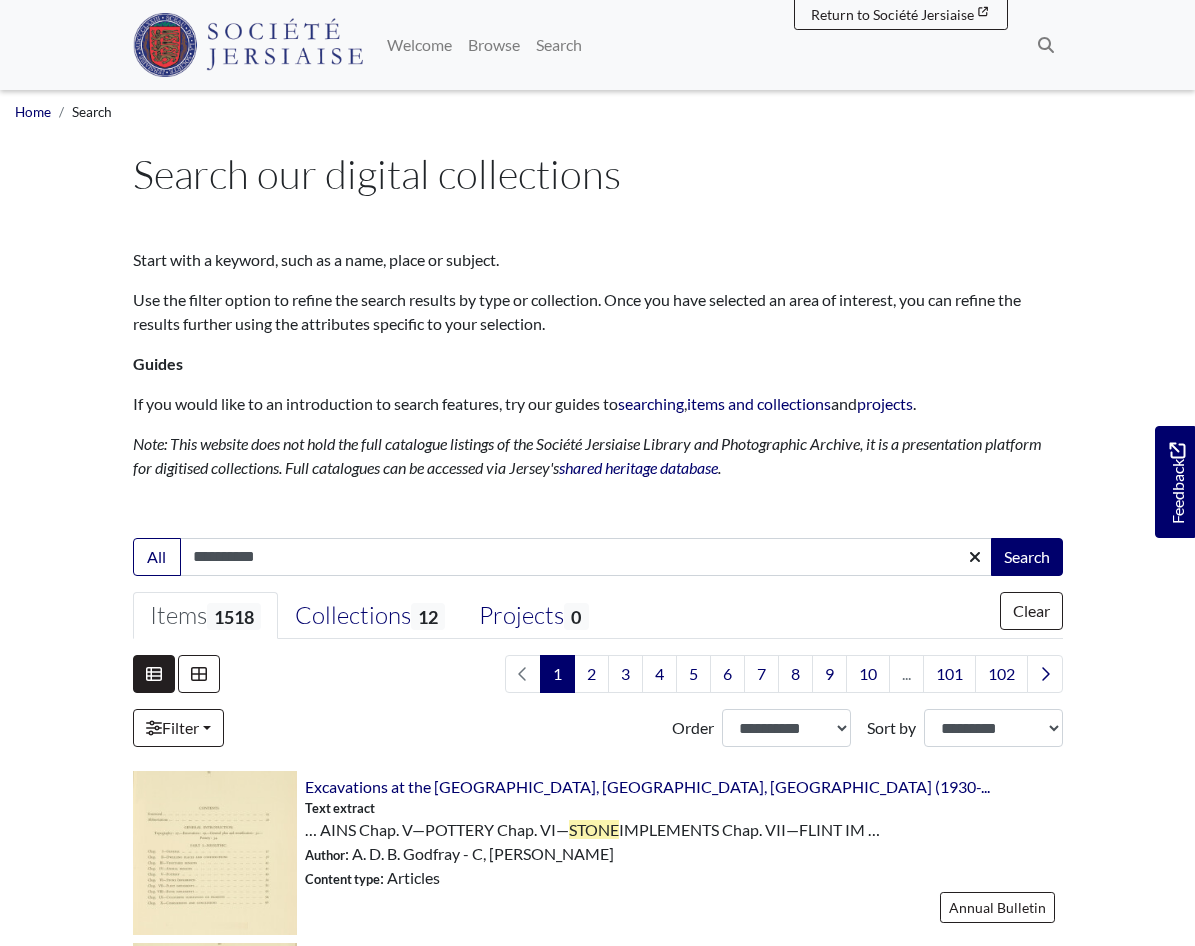 scroll, scrollTop: 0, scrollLeft: 0, axis: both 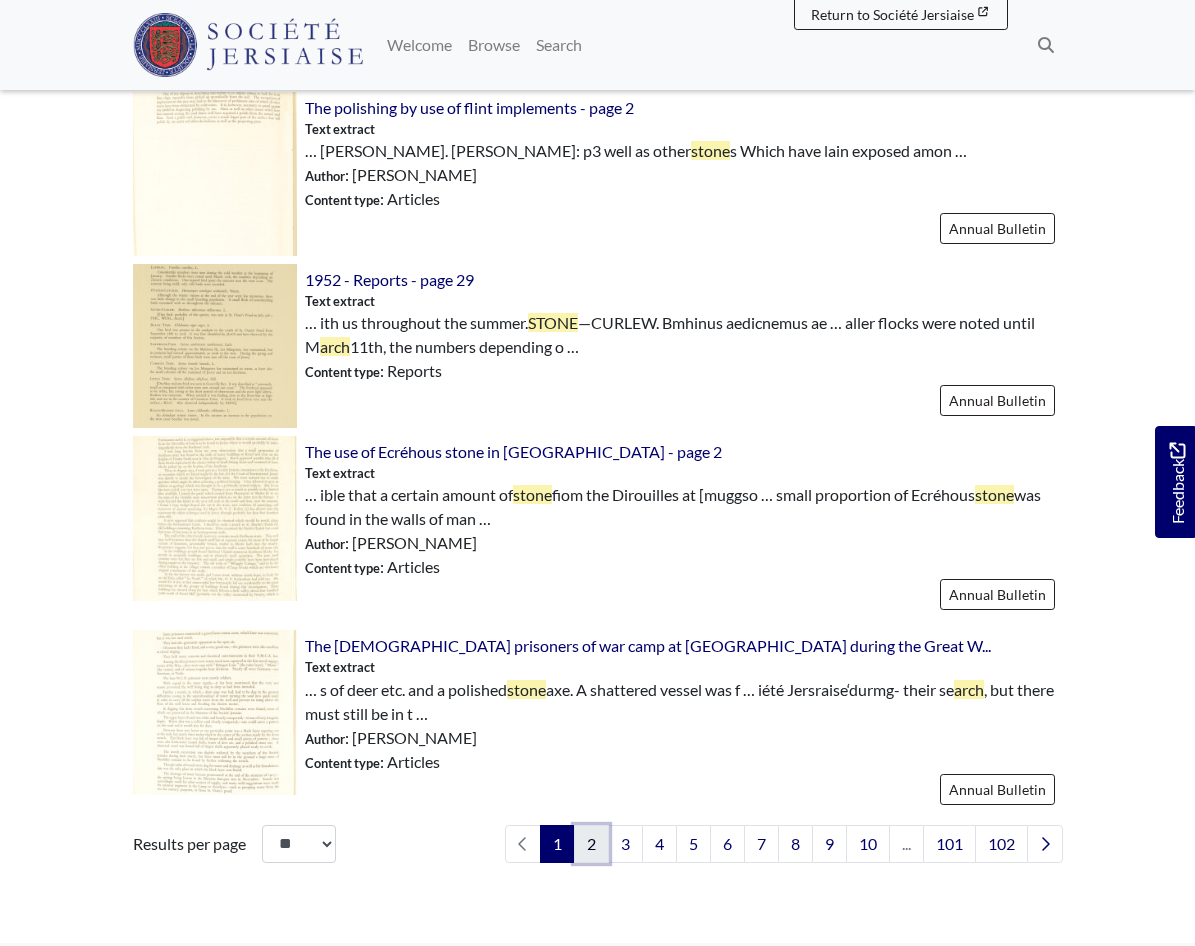 click on "2" at bounding box center [591, 844] 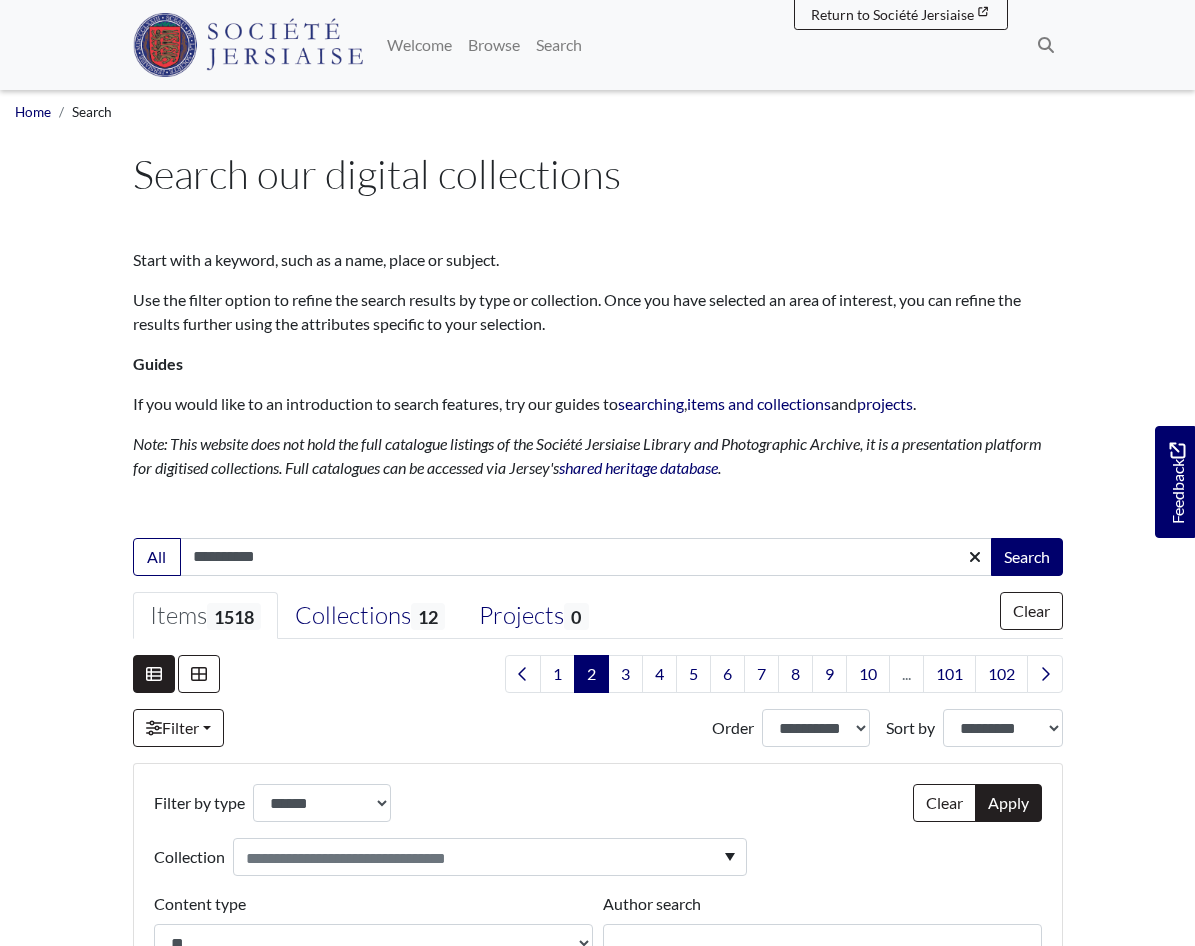 select on "***" 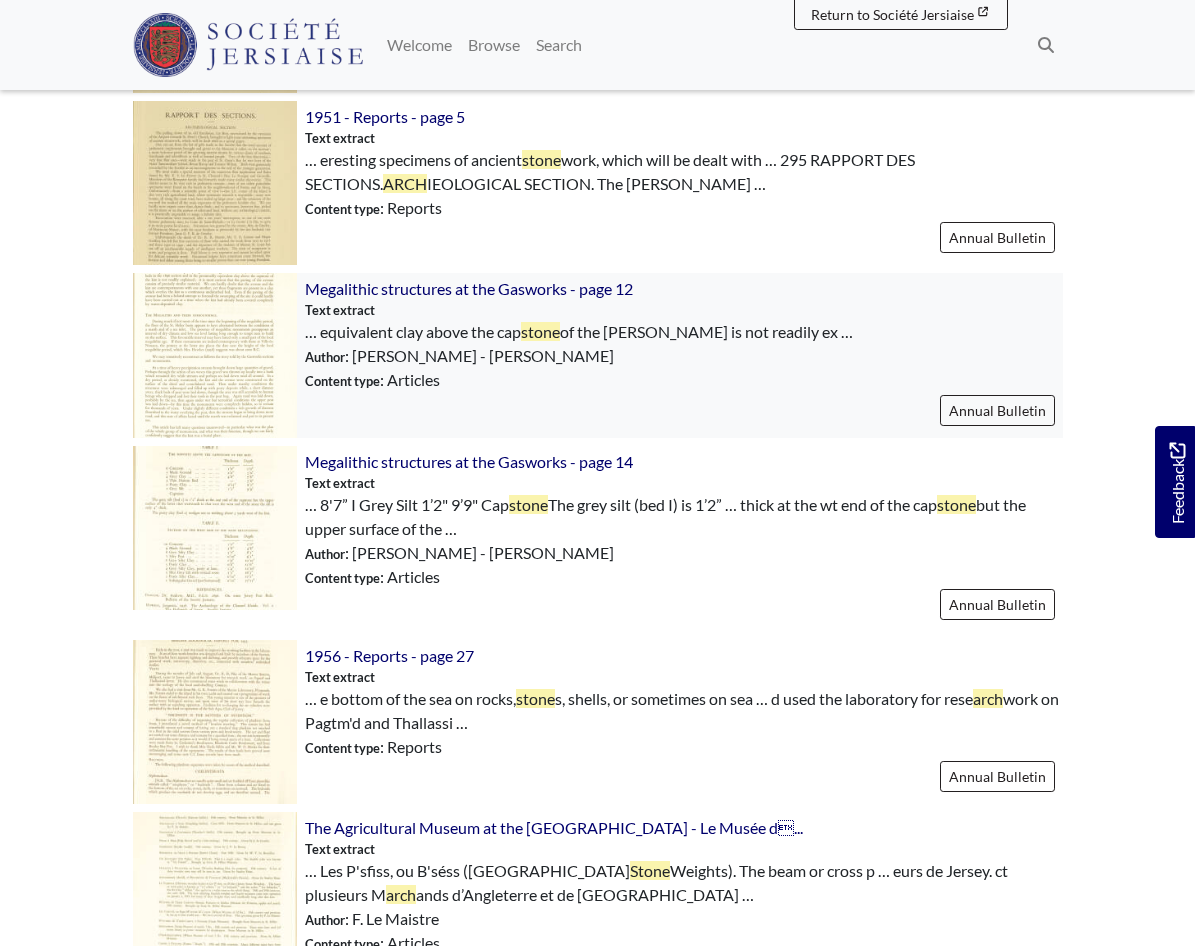 scroll, scrollTop: 2200, scrollLeft: 0, axis: vertical 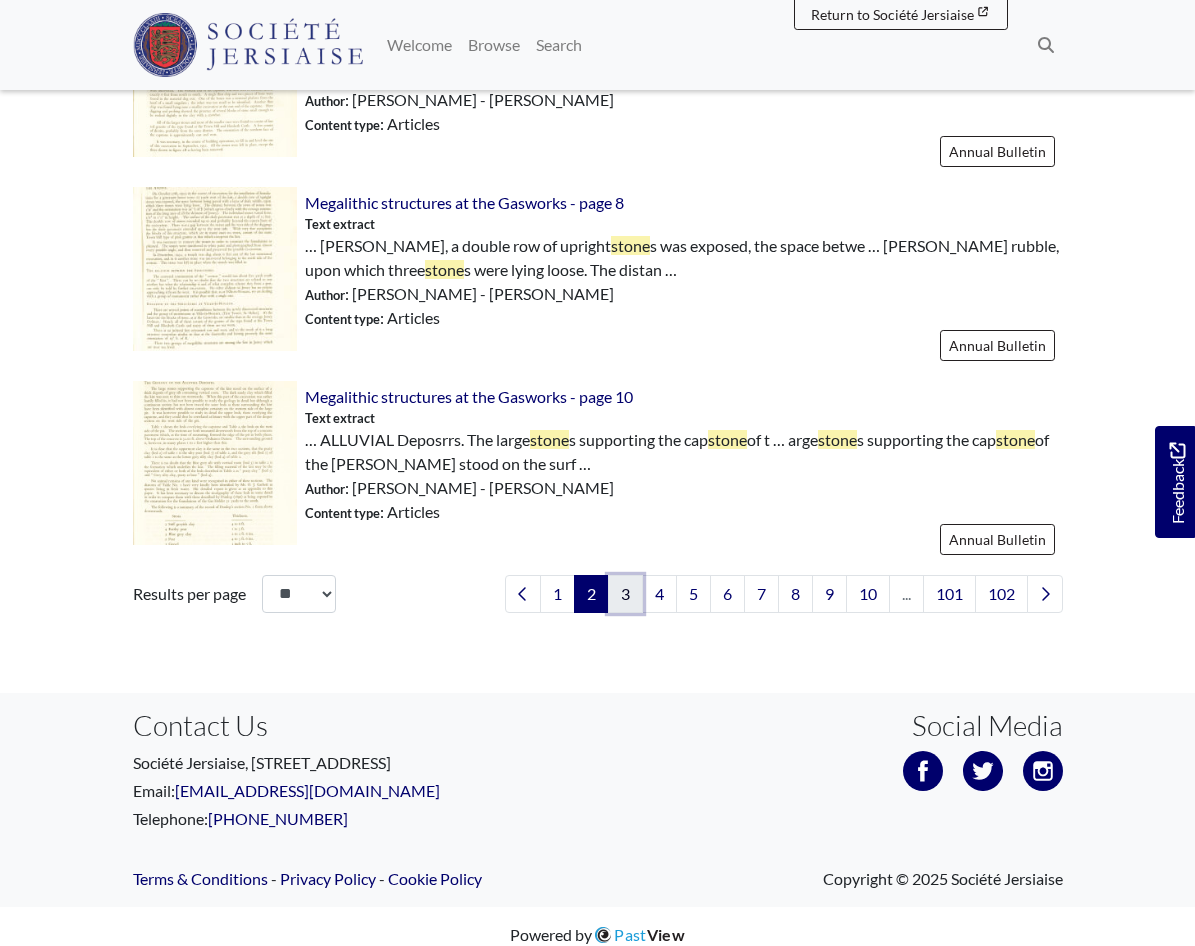 click on "3" at bounding box center [625, 594] 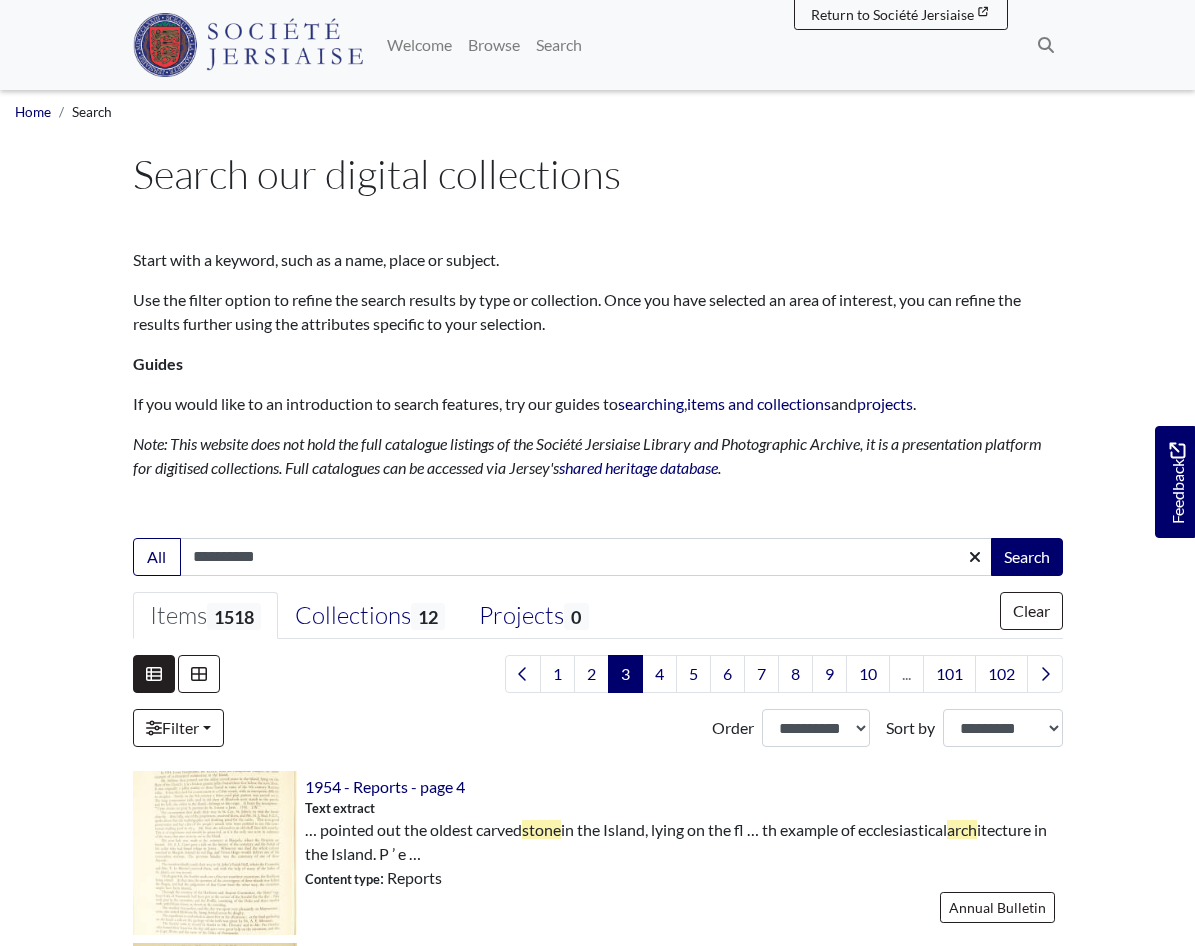 select on "***" 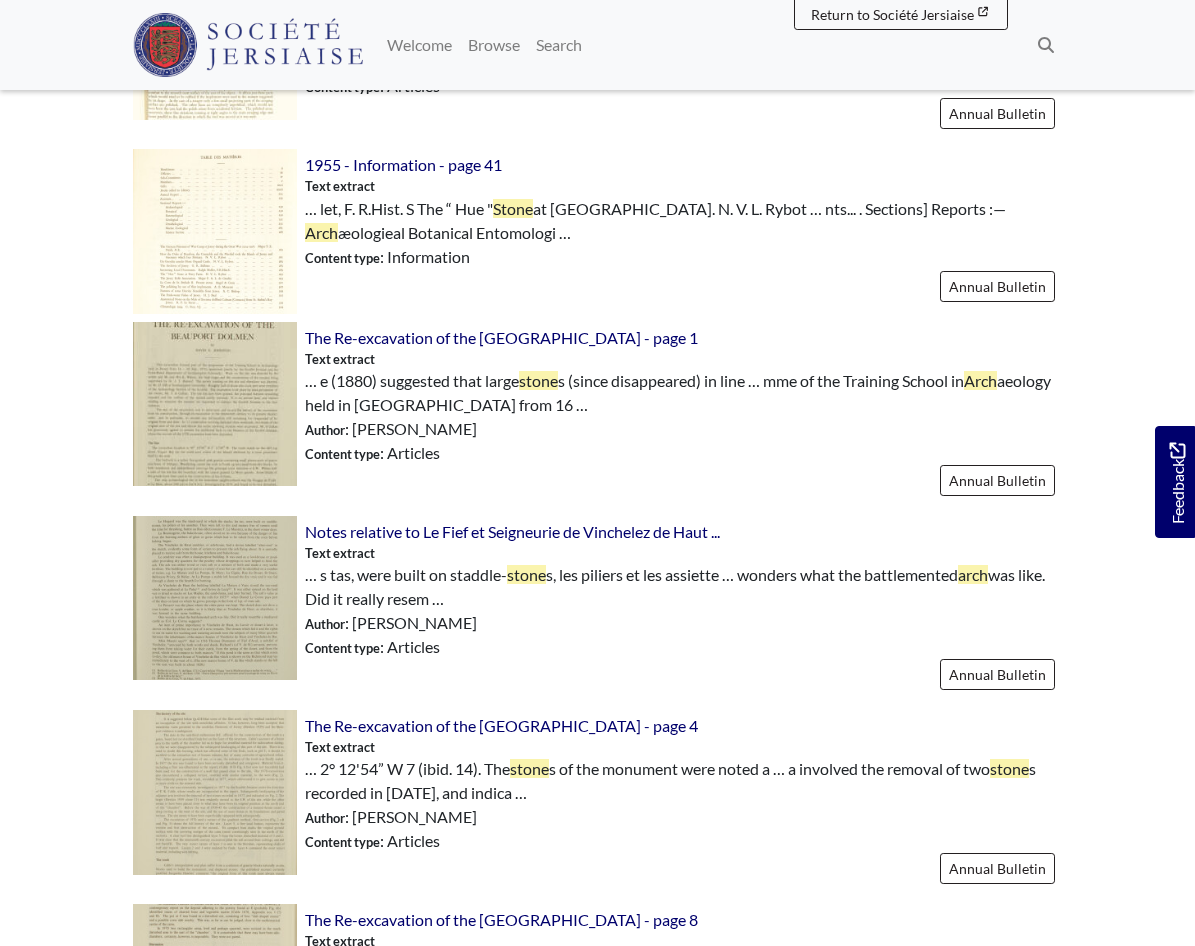 scroll, scrollTop: 2000, scrollLeft: 0, axis: vertical 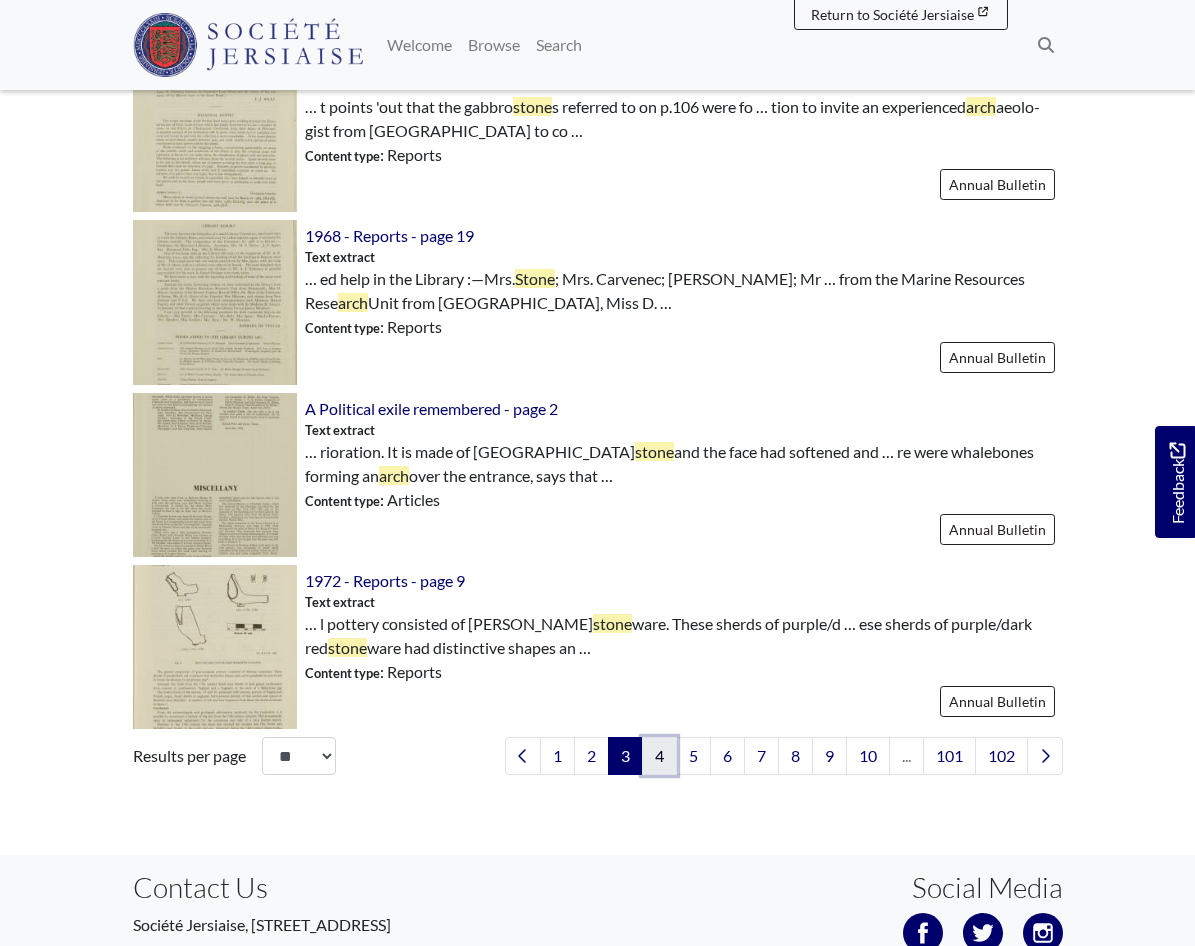 click on "4" at bounding box center (659, 756) 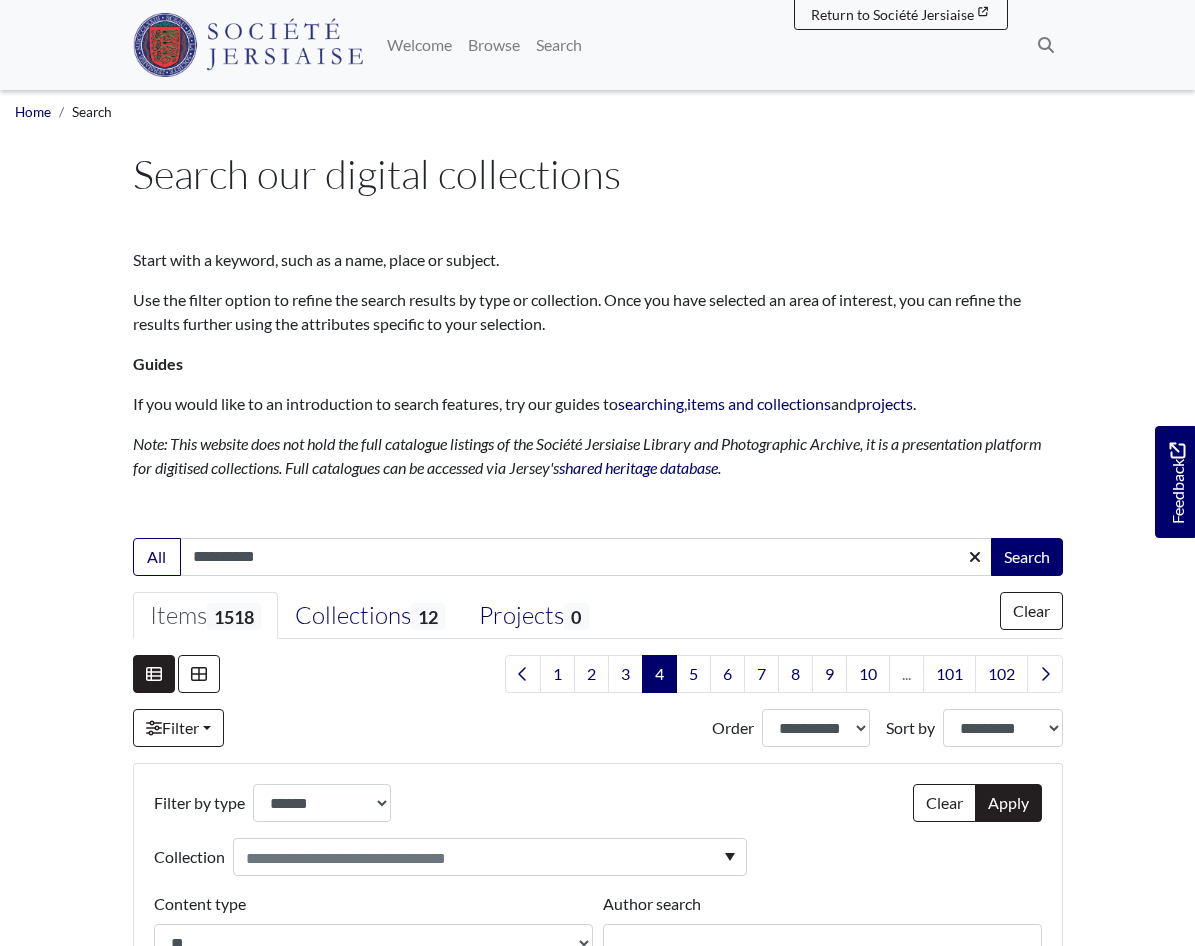 select on "***" 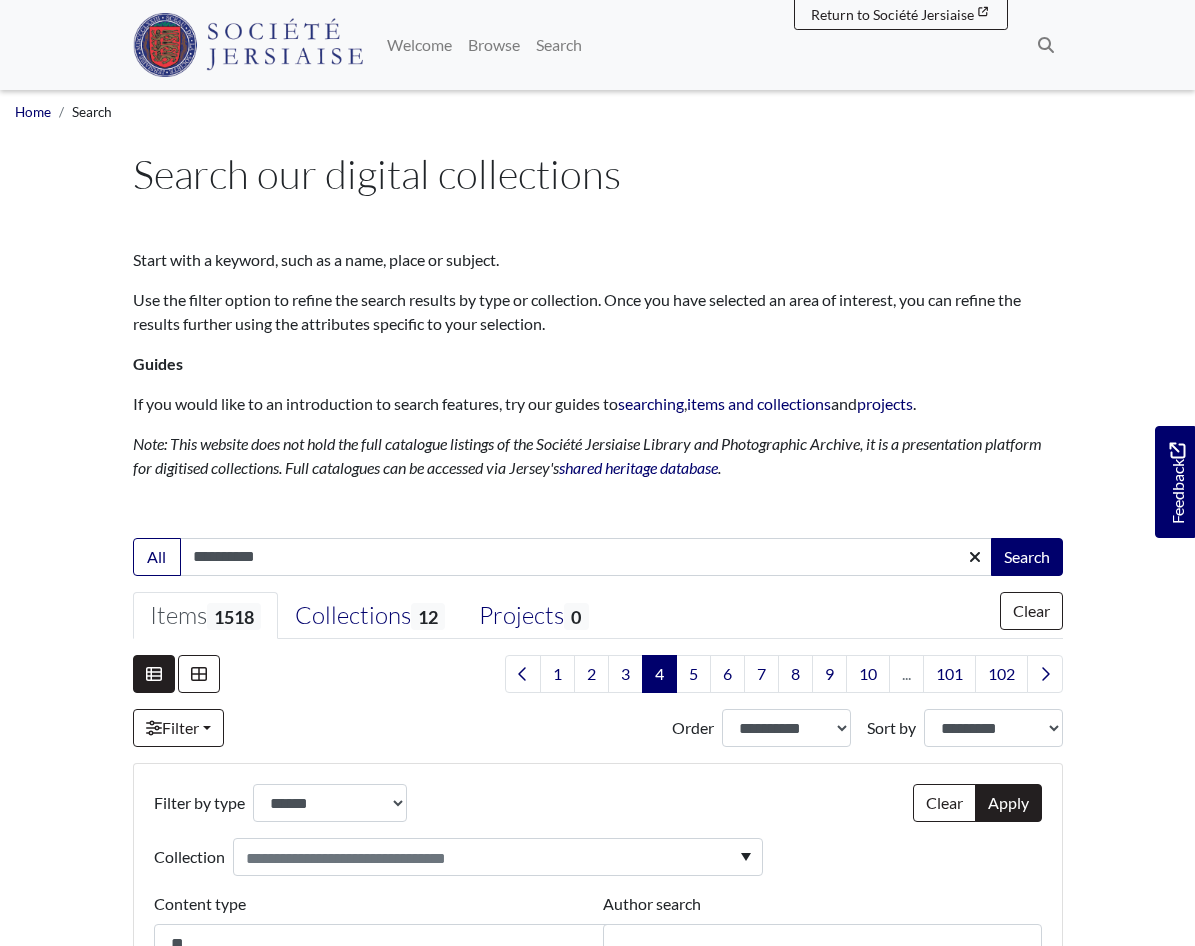 scroll, scrollTop: 0, scrollLeft: 0, axis: both 